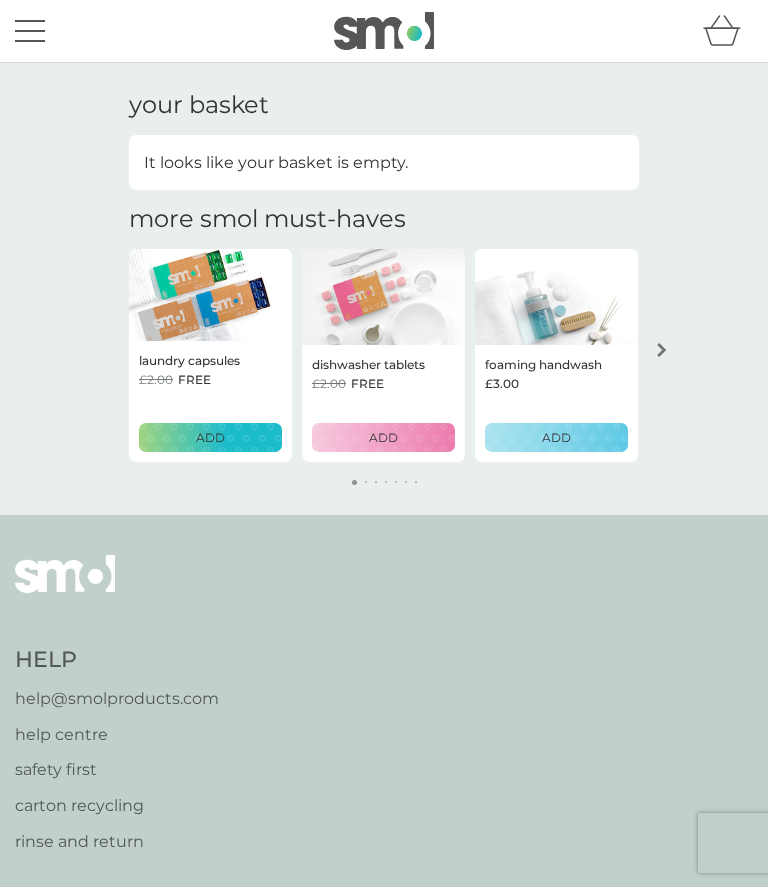 scroll, scrollTop: 0, scrollLeft: 0, axis: both 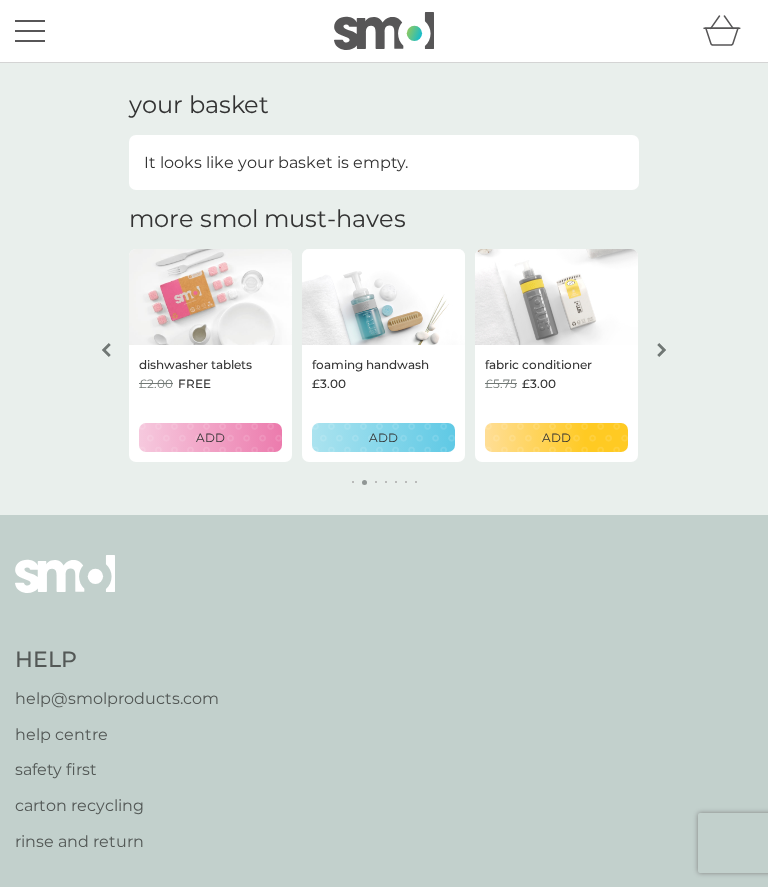 click 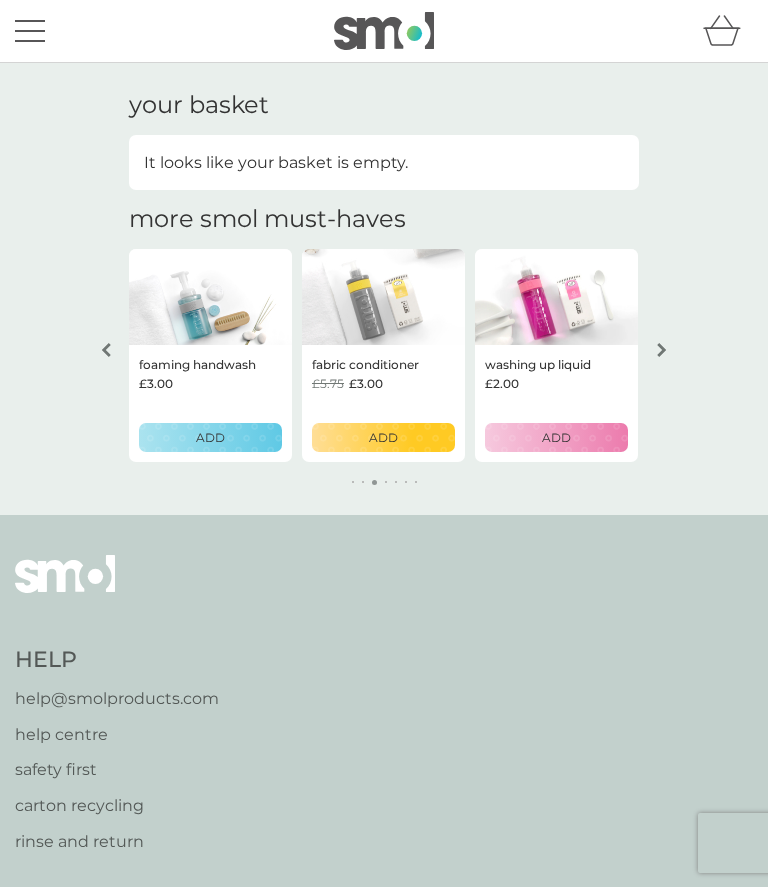 click on "ADD" at bounding box center (556, 437) 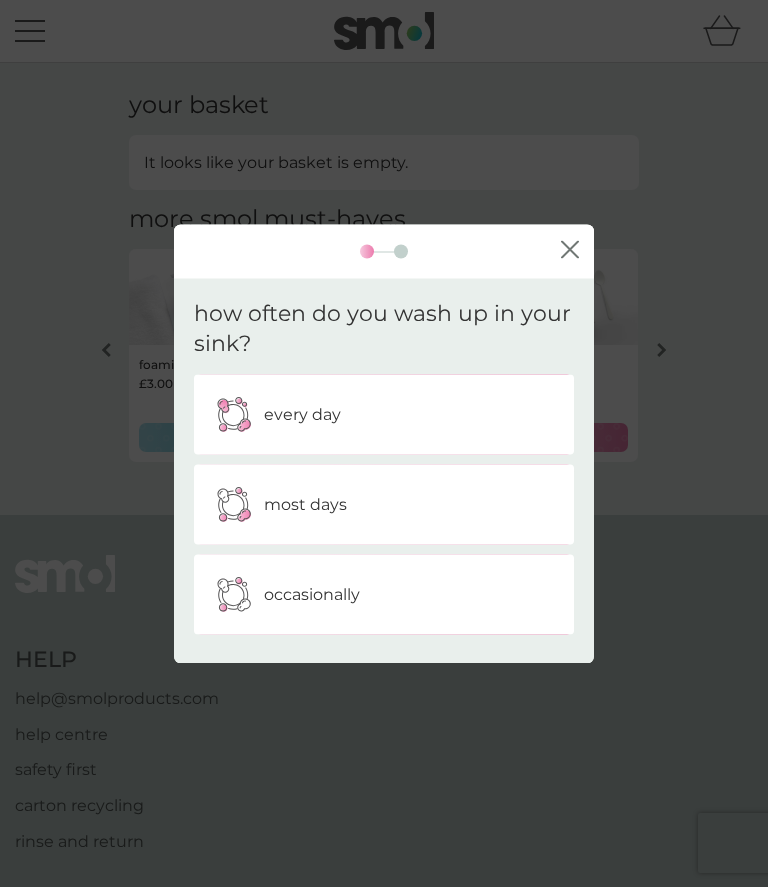 click on "every day" at bounding box center [384, 415] 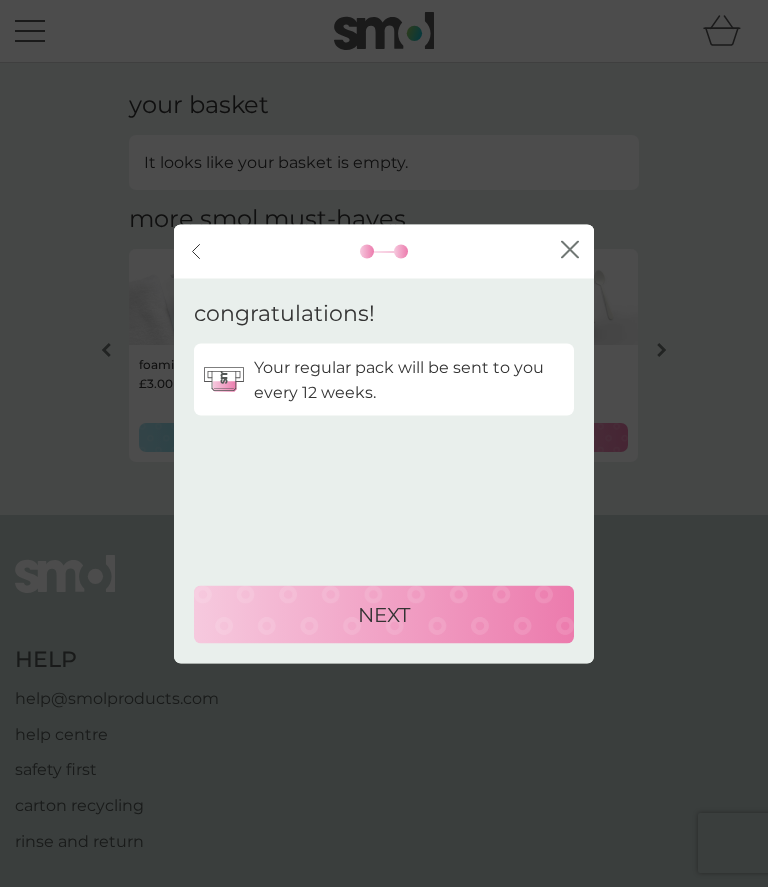 click on "NEXT" at bounding box center (384, 614) 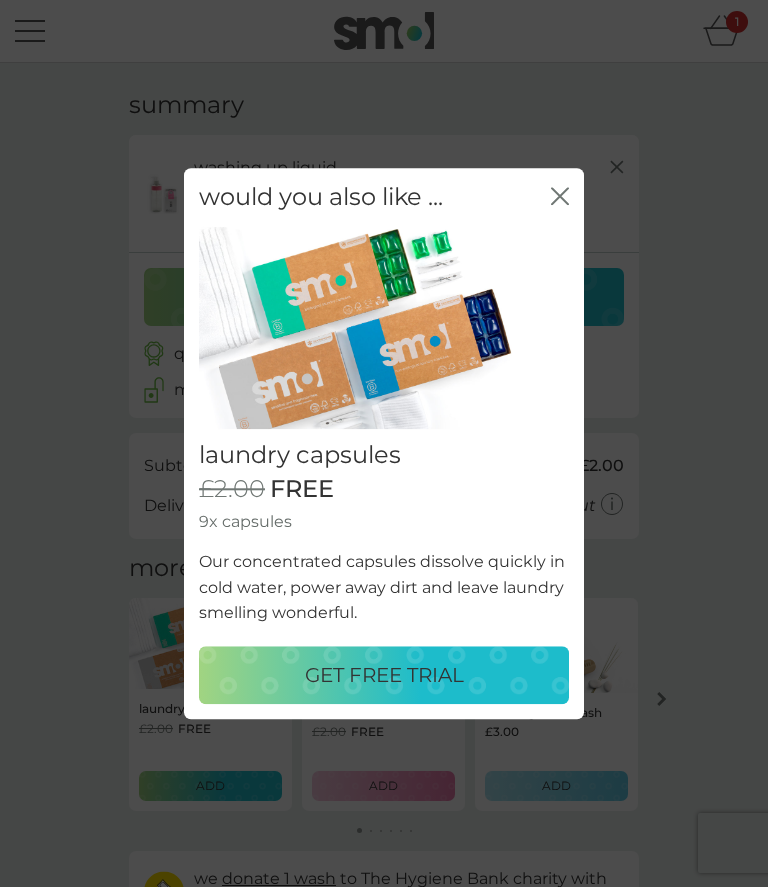 click on "close" 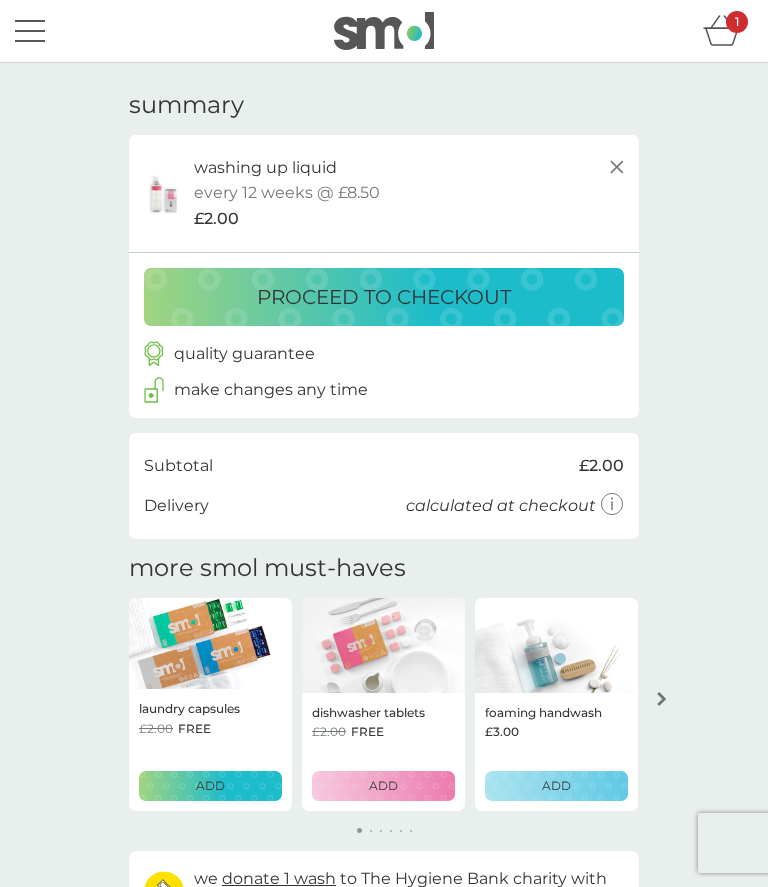 click on "proceed to checkout" at bounding box center [384, 297] 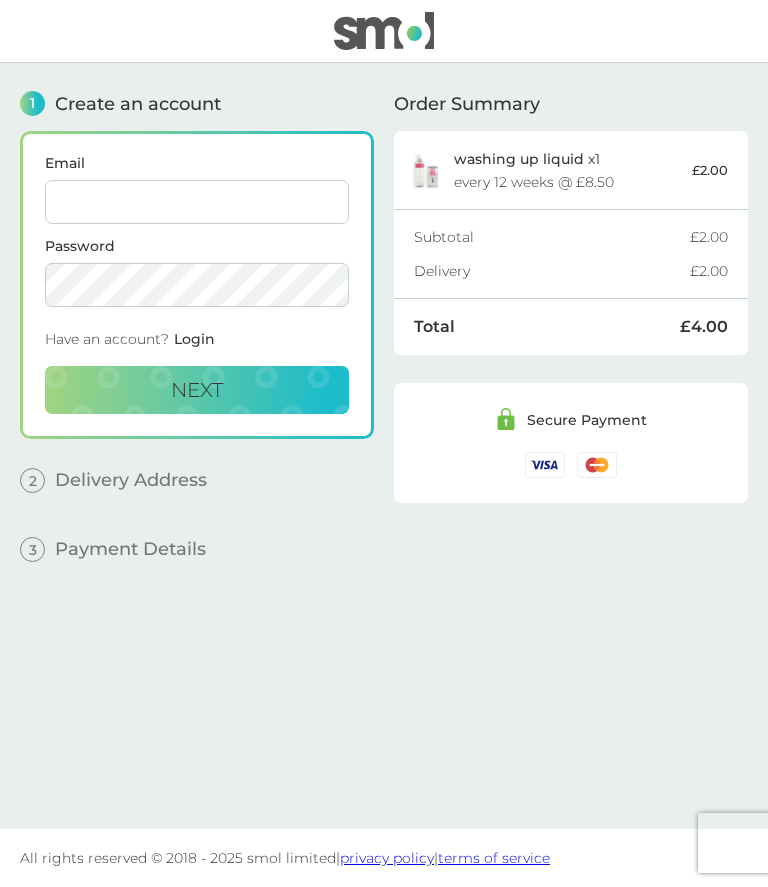 click on "Email" at bounding box center [197, 202] 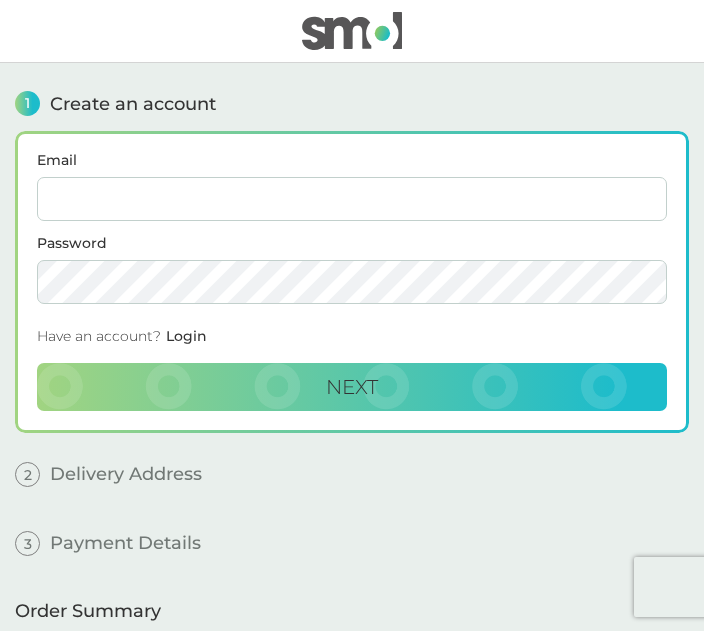 type on "roshodgkins@yahoo.com" 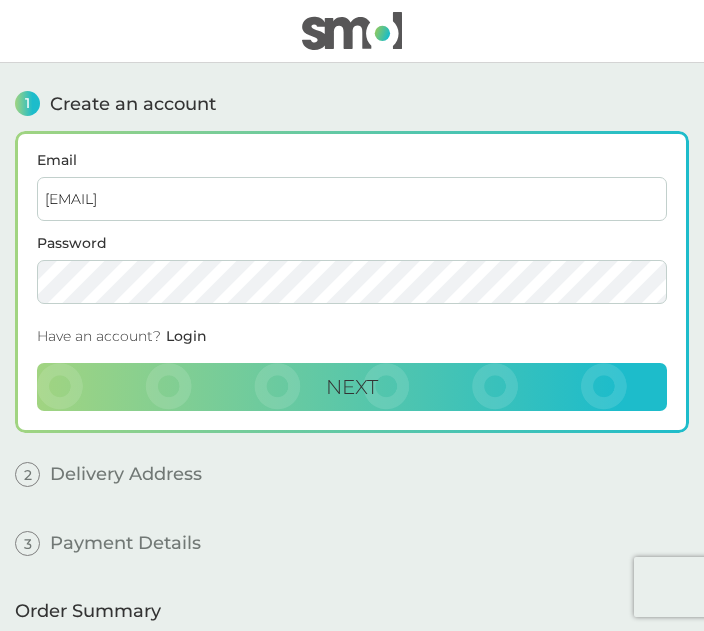 click on "Next" at bounding box center (352, 387) 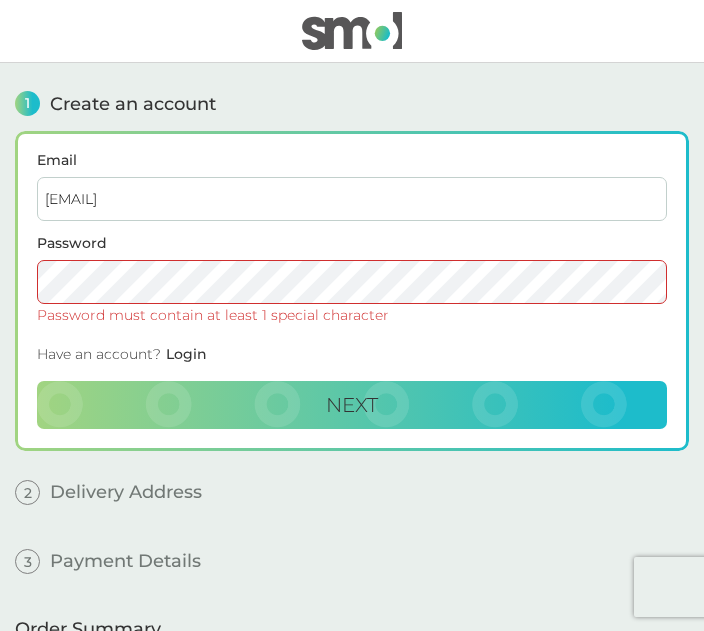 click on "Next" at bounding box center [352, 405] 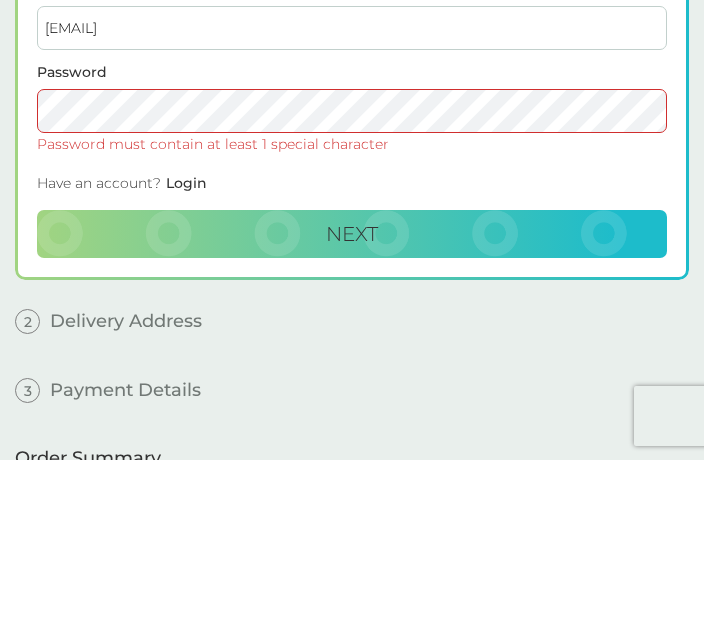 click on "Email roshodgkins@yahoo.com Password Password must contain at least 1 special character Have an account? Login Next" at bounding box center [352, 291] 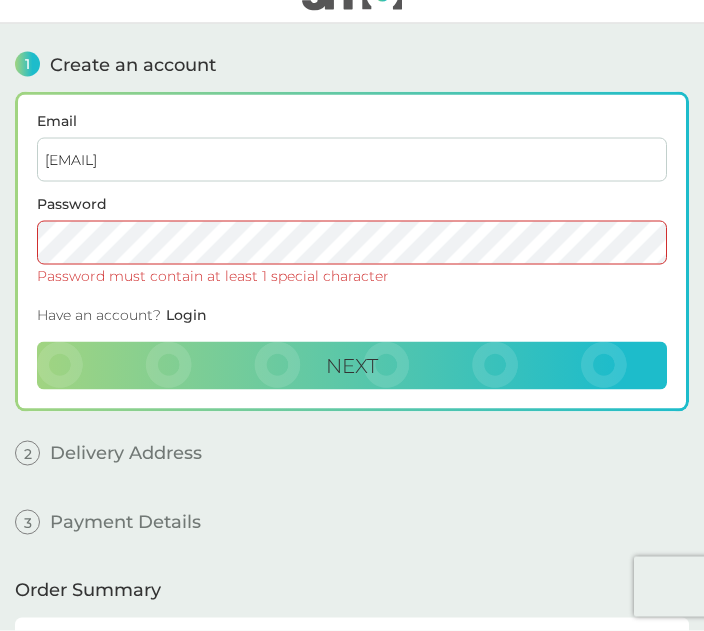 scroll, scrollTop: 39, scrollLeft: 0, axis: vertical 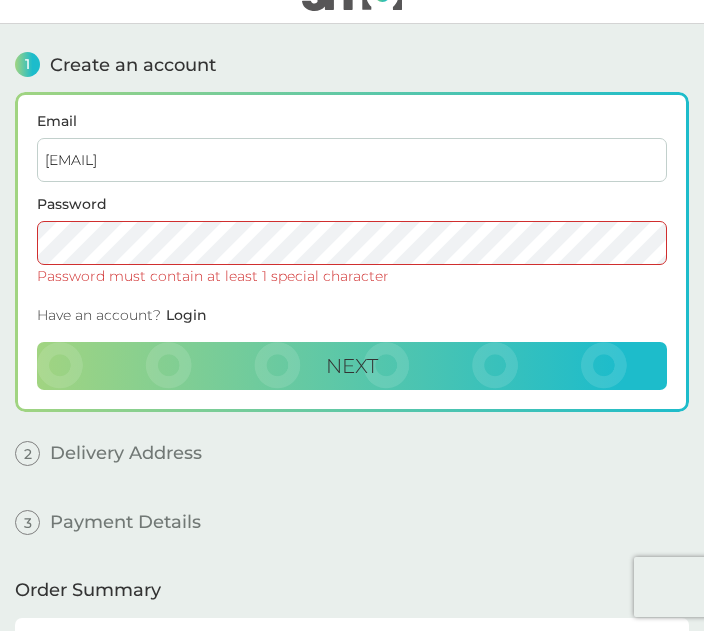 click on "Delivery Address" at bounding box center (126, 453) 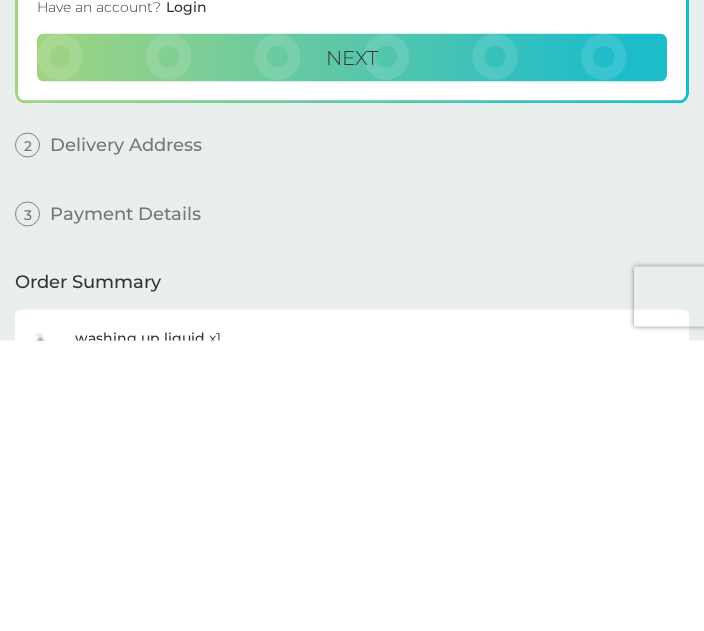 click on "Next" at bounding box center (352, 348) 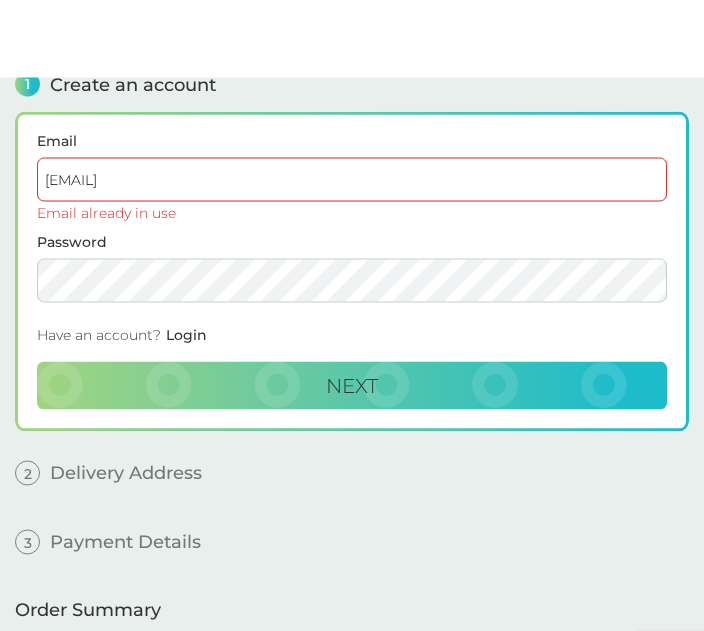 scroll, scrollTop: 20, scrollLeft: 0, axis: vertical 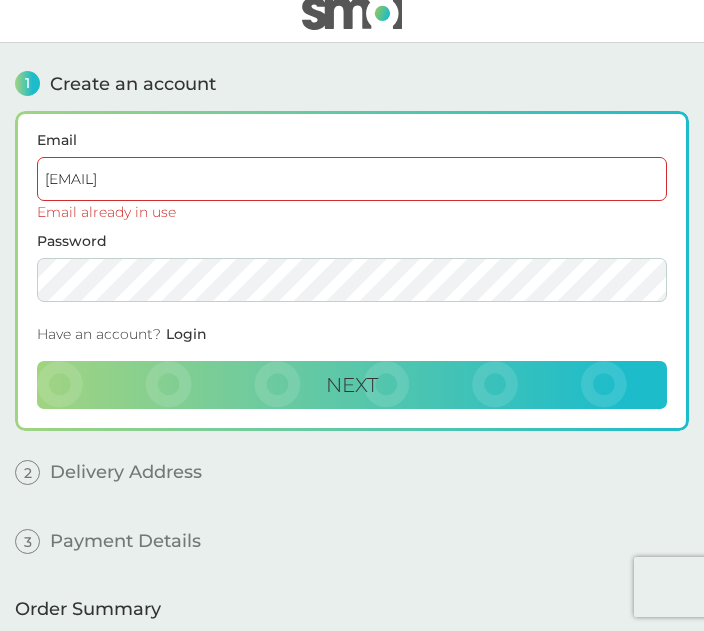 click on "Next" at bounding box center [352, 385] 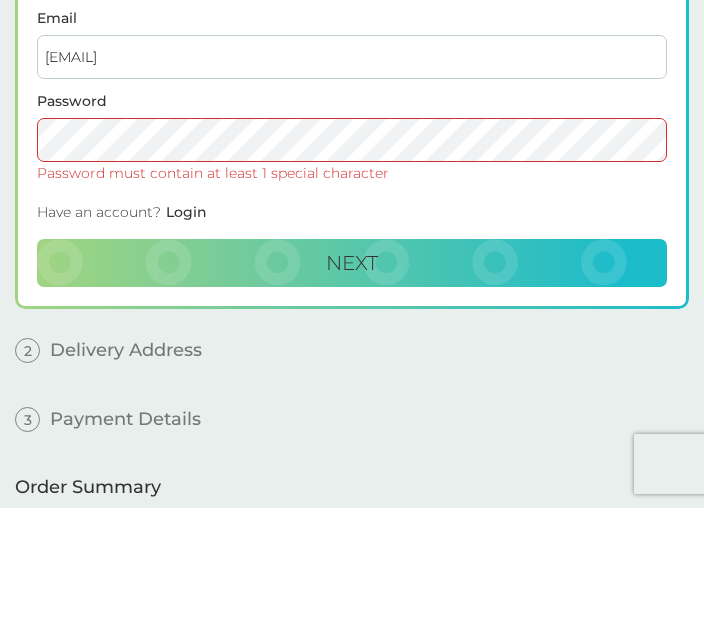scroll, scrollTop: 143, scrollLeft: 0, axis: vertical 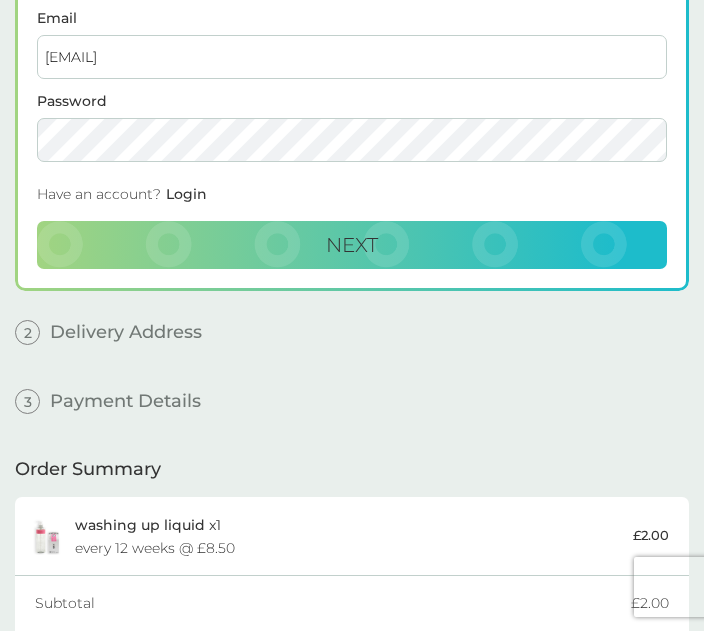 click on "Next" at bounding box center [352, 245] 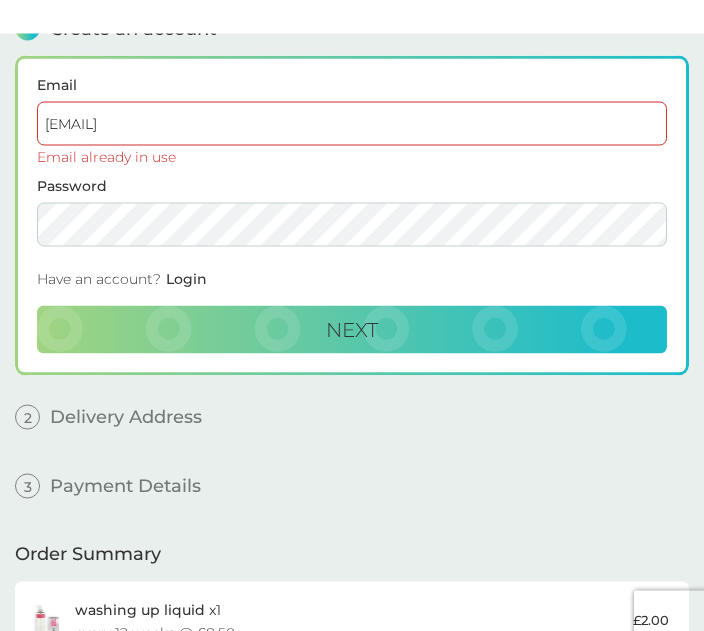 scroll, scrollTop: 0, scrollLeft: 0, axis: both 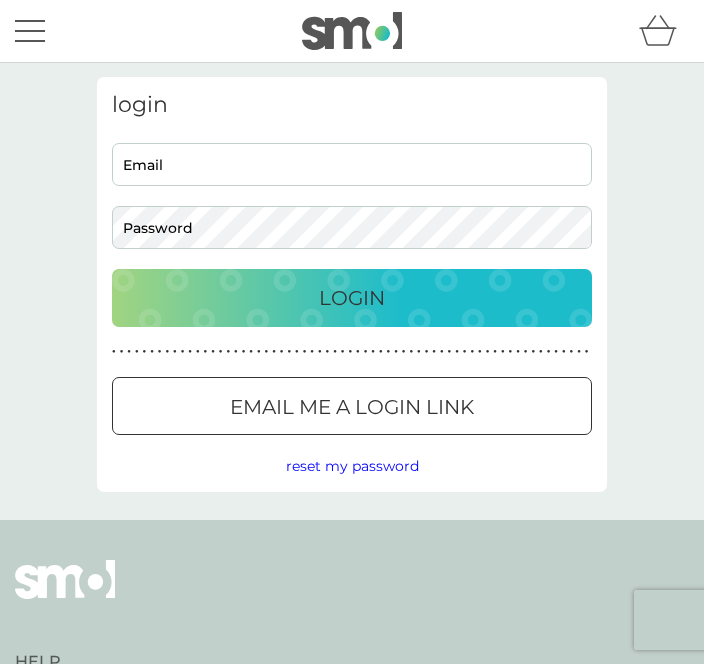 click on "Email" at bounding box center (352, 164) 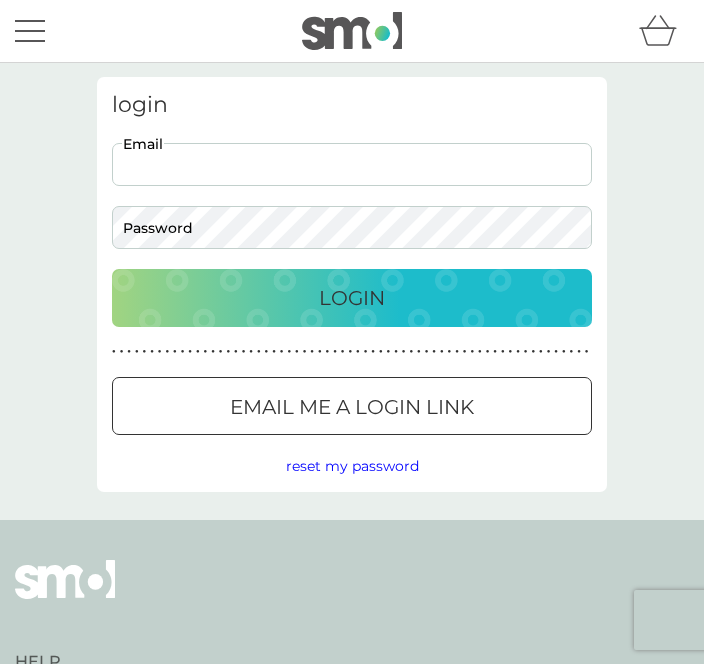 scroll, scrollTop: 0, scrollLeft: 0, axis: both 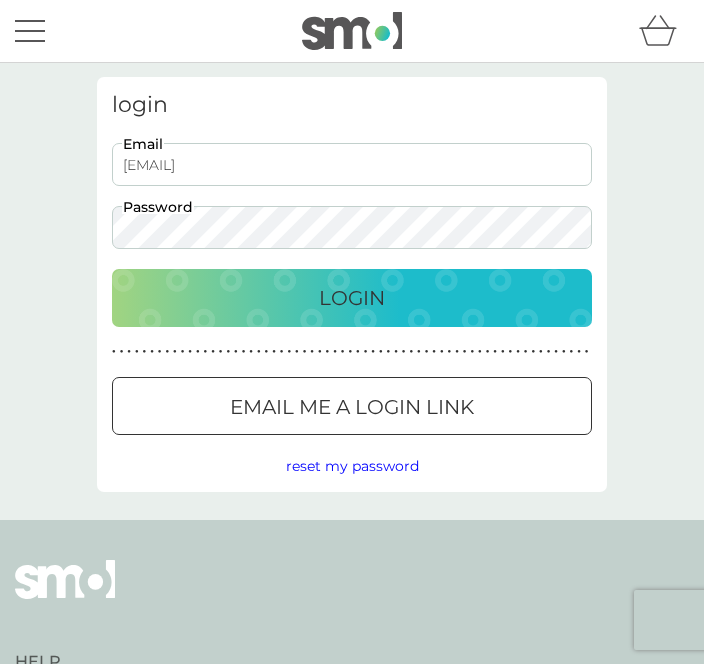 click on "Login" at bounding box center [352, 298] 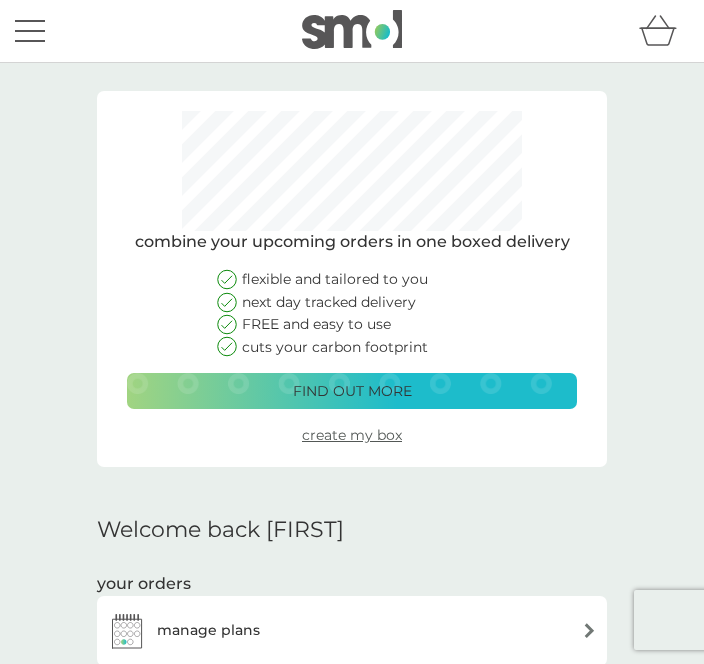 scroll, scrollTop: 0, scrollLeft: 0, axis: both 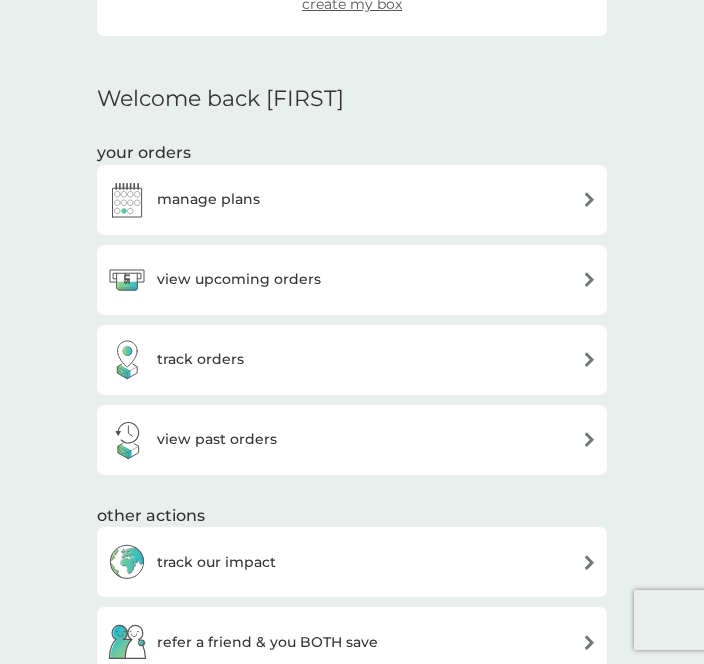 click on "view past orders" at bounding box center (217, 439) 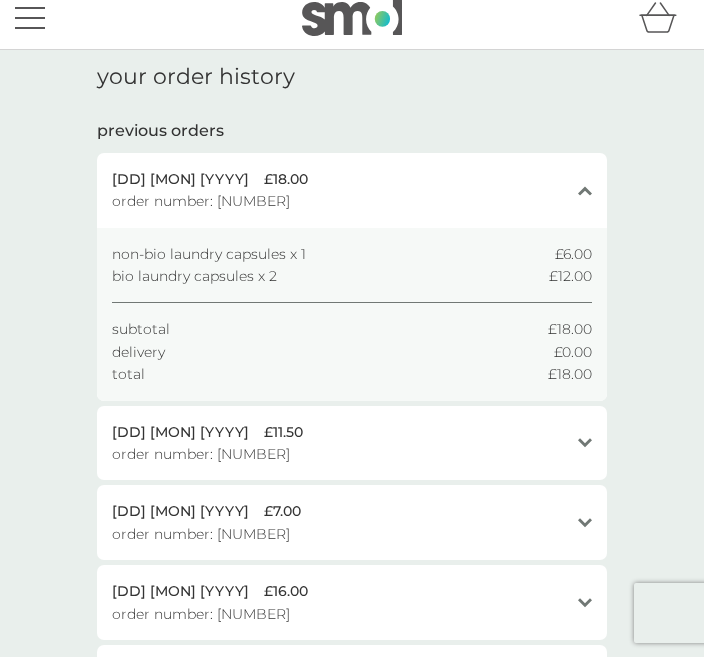 scroll, scrollTop: 0, scrollLeft: 0, axis: both 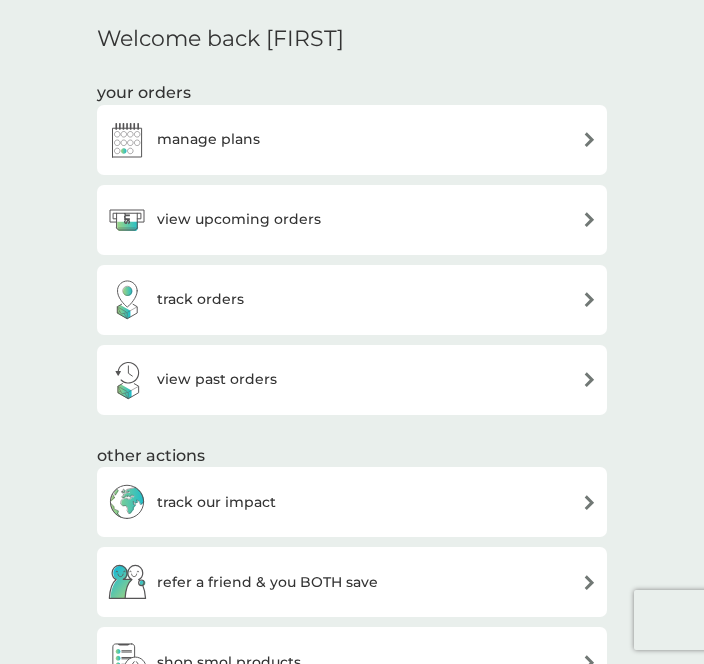 click on "manage plans" at bounding box center (208, 139) 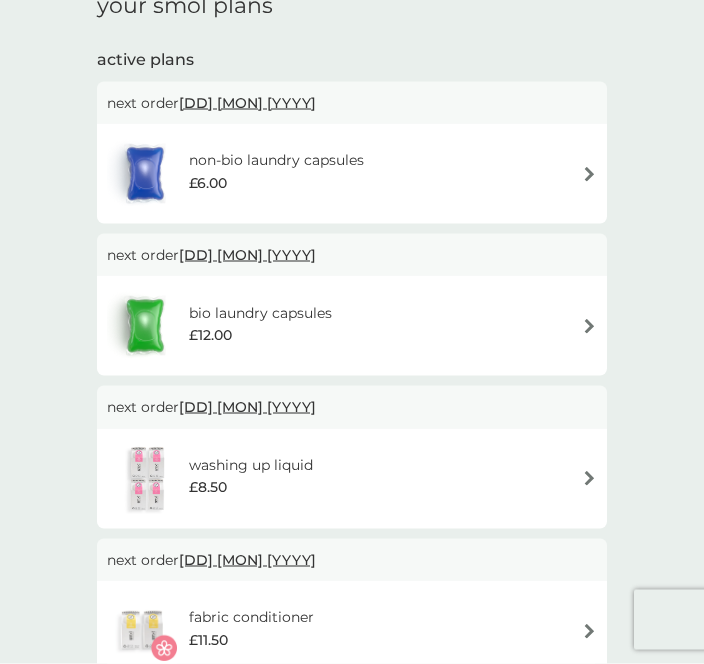 scroll, scrollTop: 269, scrollLeft: 0, axis: vertical 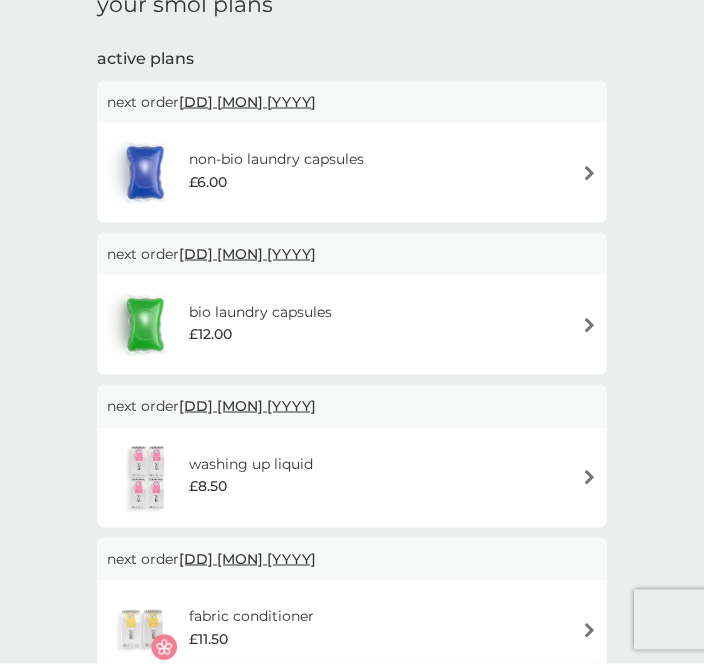 click on "£8.50" at bounding box center (251, 486) 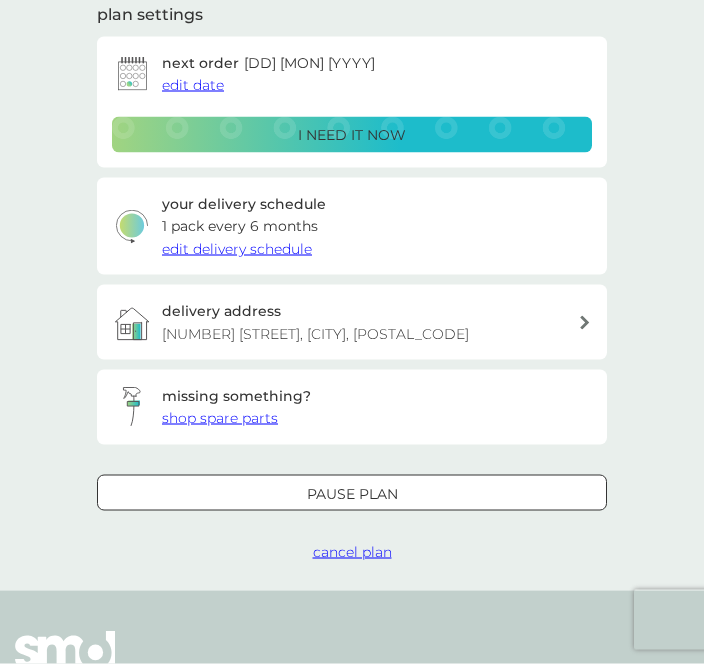 scroll, scrollTop: 0, scrollLeft: 0, axis: both 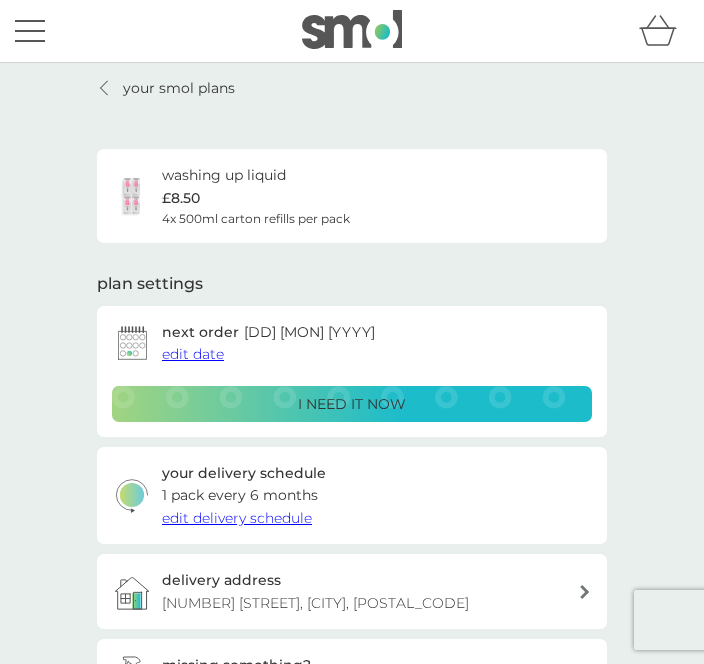 click on "i need it now" at bounding box center [352, 404] 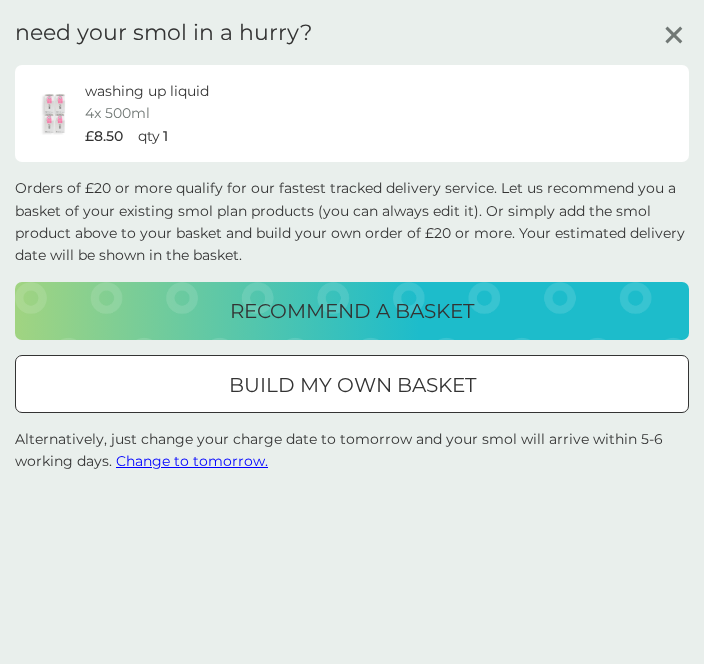 click on "build my own basket" at bounding box center (352, 385) 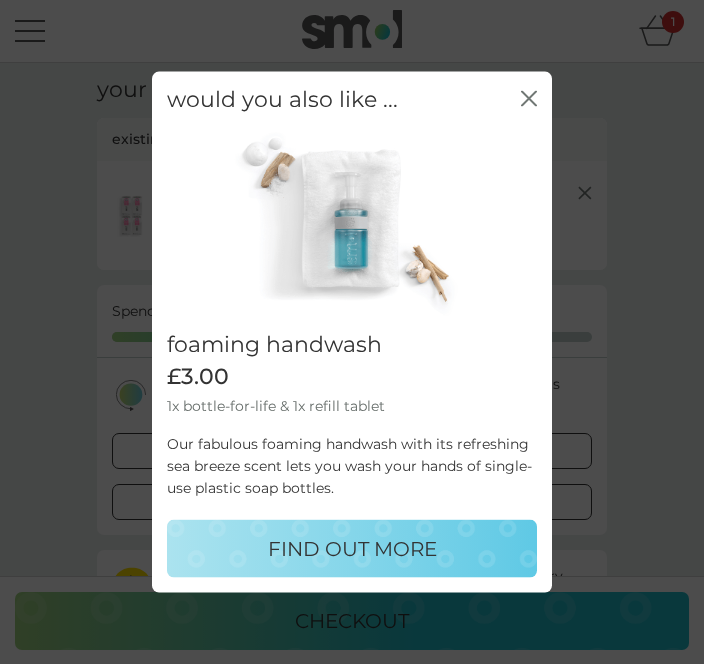 click on "close" 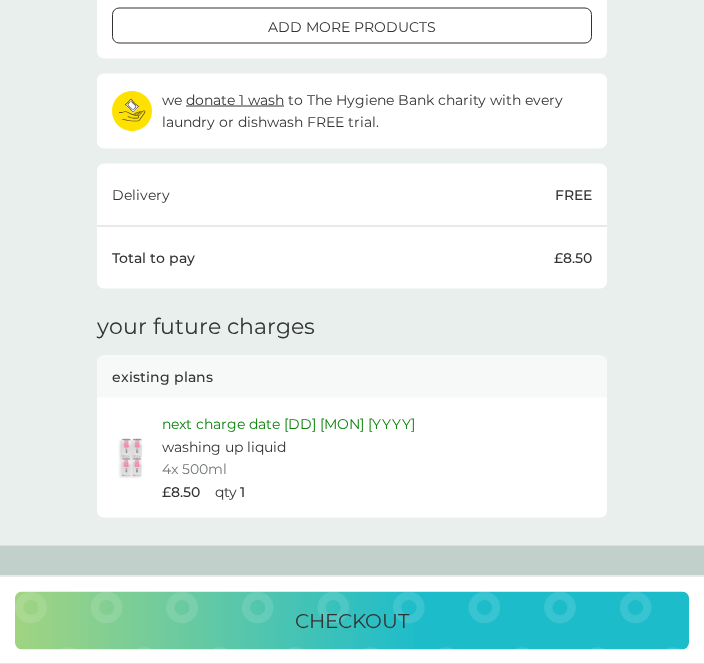 scroll, scrollTop: 491, scrollLeft: 0, axis: vertical 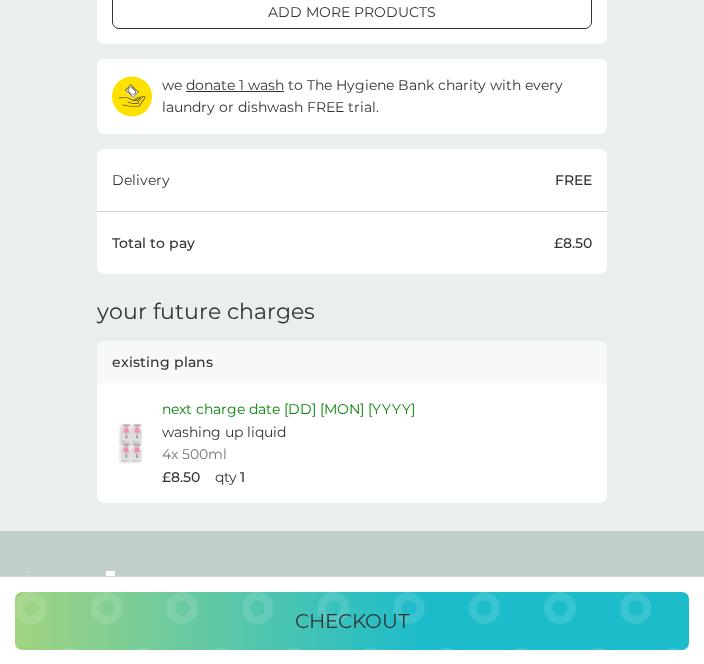 click on "checkout" at bounding box center [352, 621] 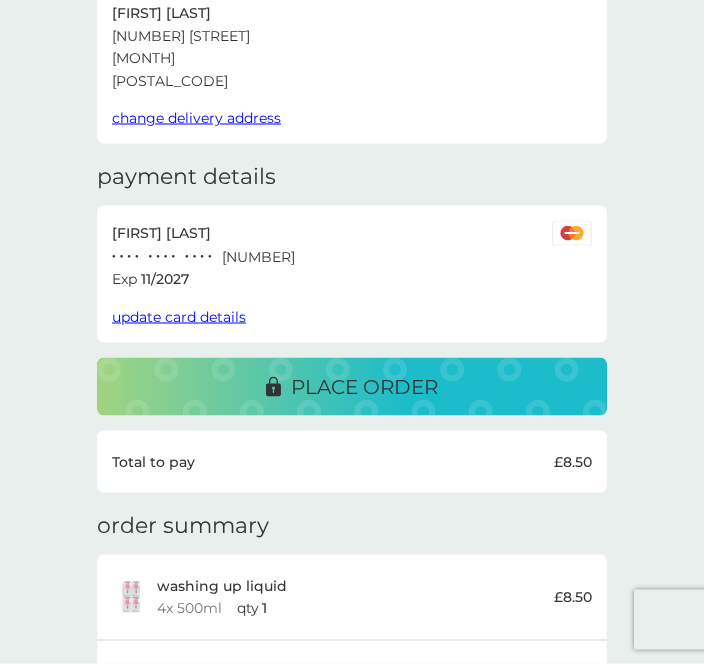 scroll, scrollTop: 149, scrollLeft: 0, axis: vertical 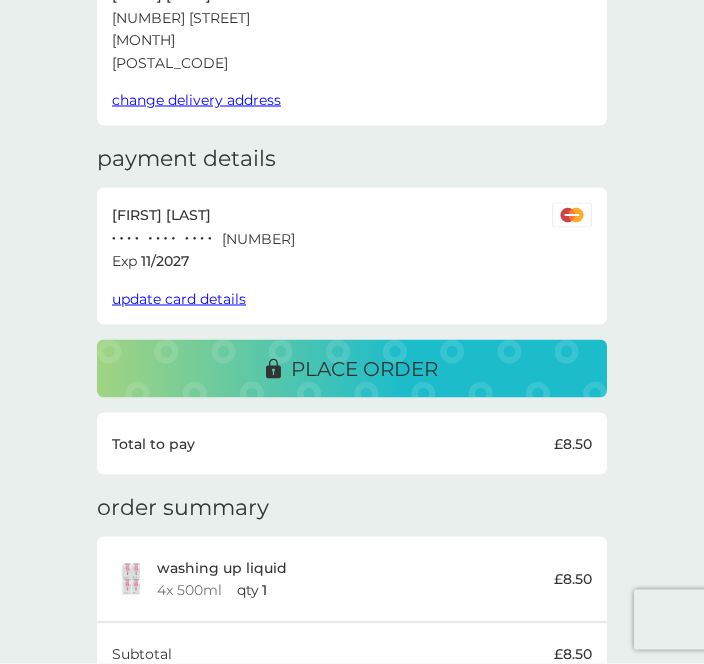 click on "place order" at bounding box center (364, 369) 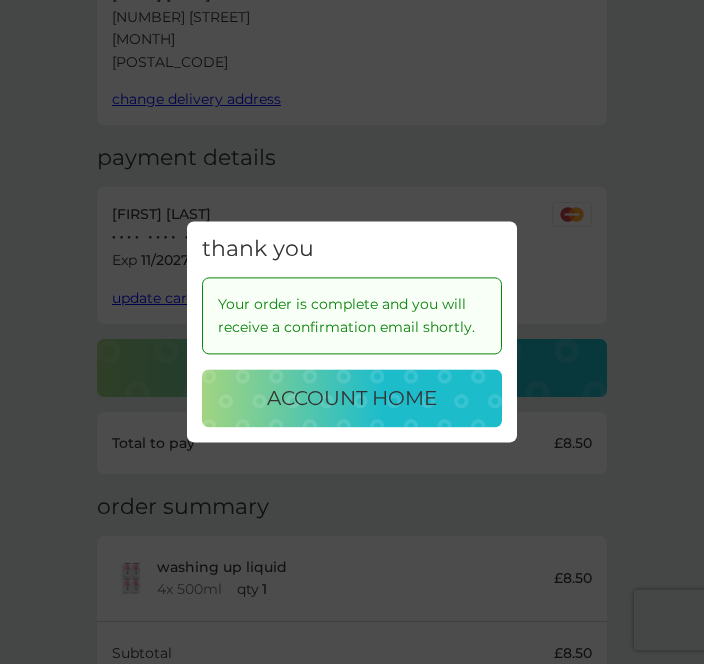 click on "account home" at bounding box center (352, 399) 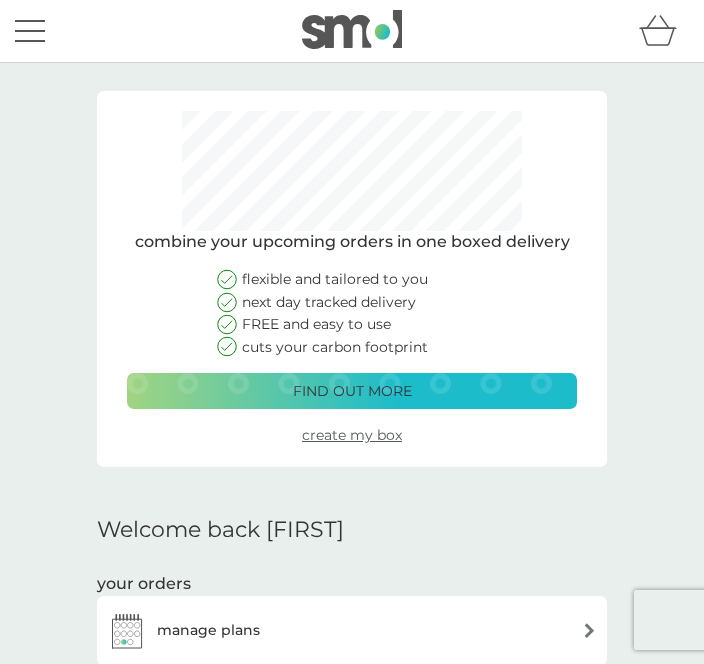 scroll, scrollTop: 0, scrollLeft: 0, axis: both 